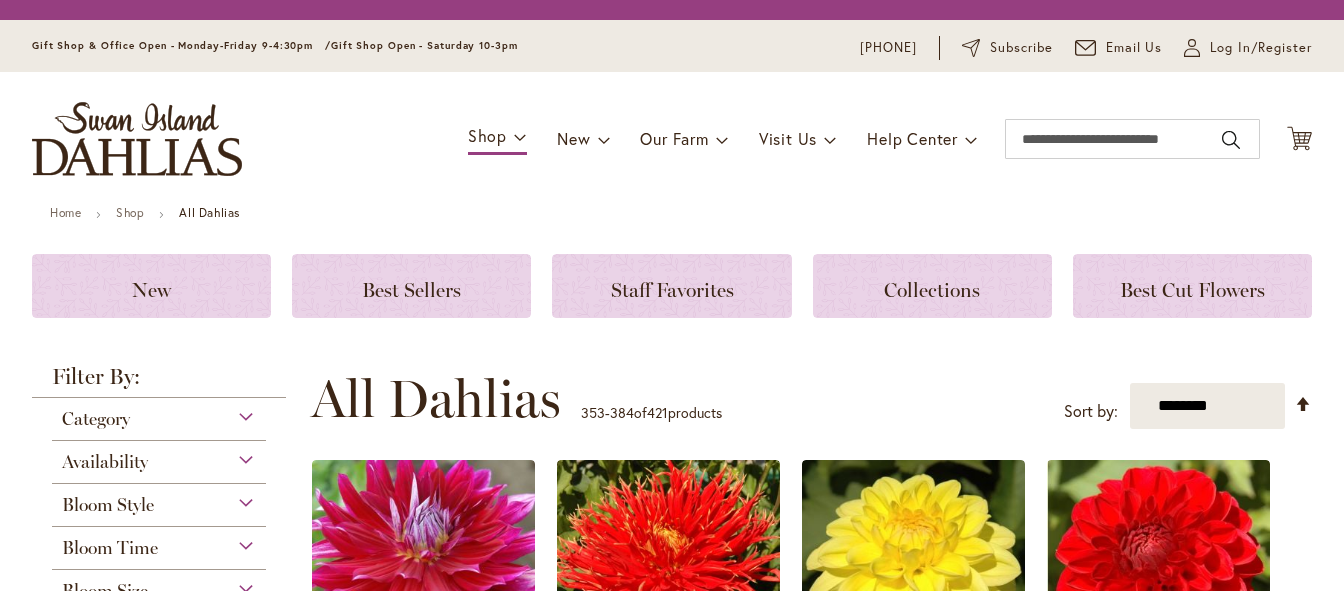 scroll, scrollTop: 0, scrollLeft: 0, axis: both 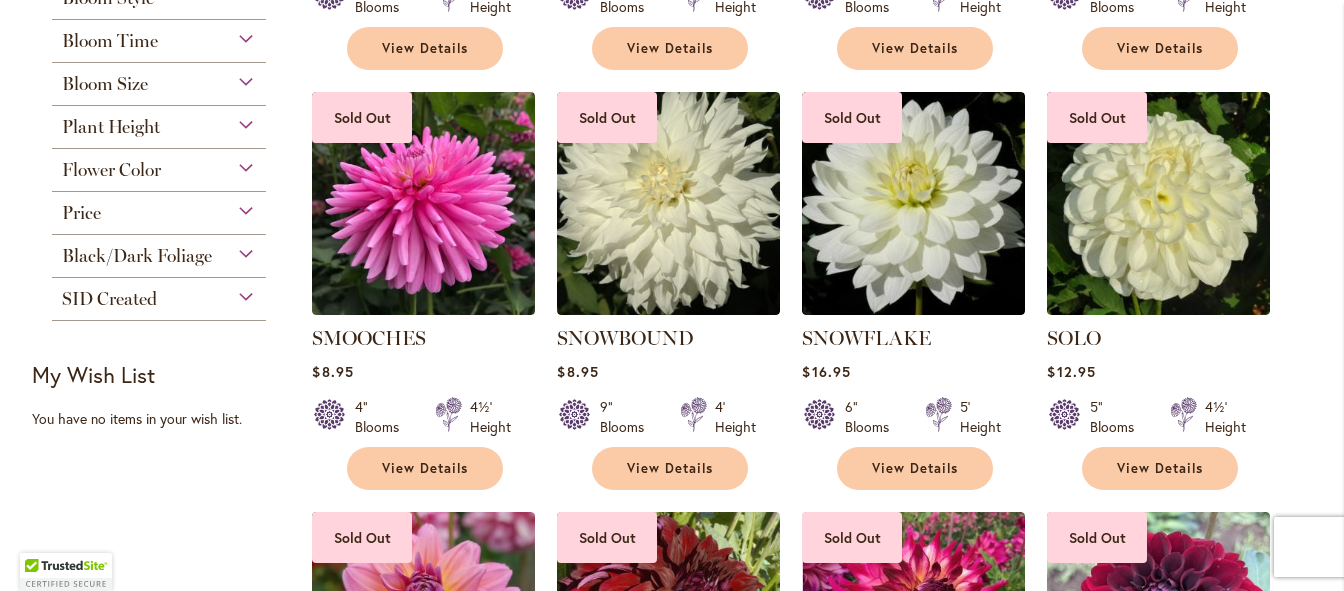 click on "Bloom Size" at bounding box center (159, 79) 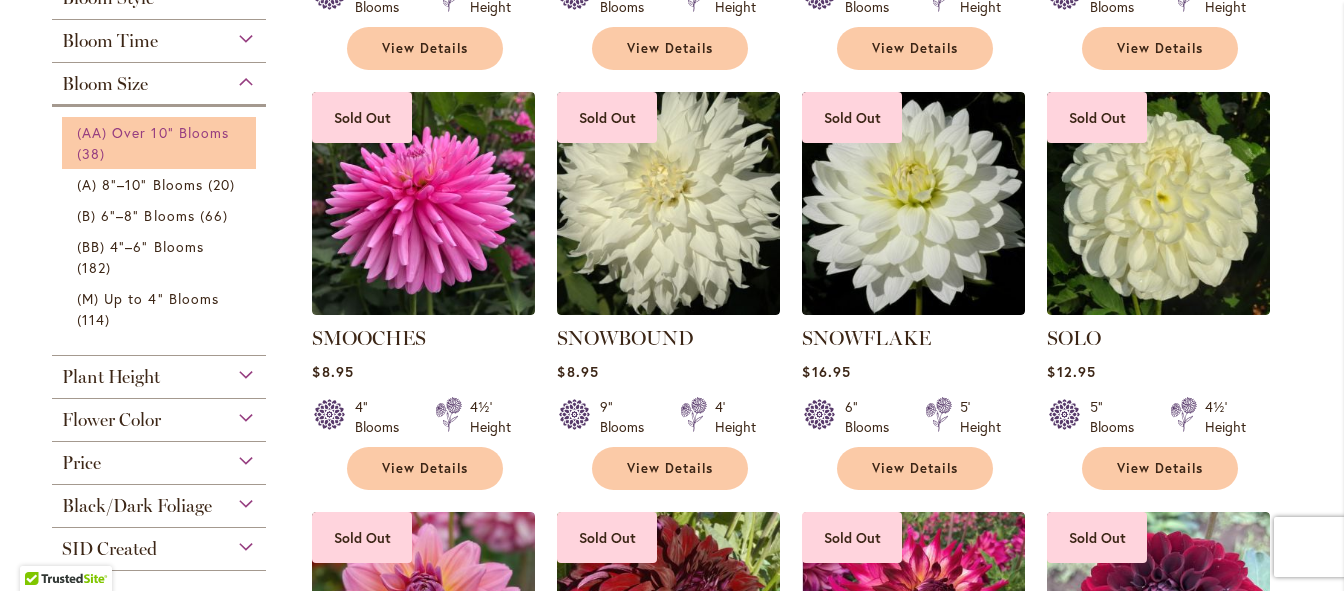click on "(AA) Over 10" Blooms" at bounding box center [153, 132] 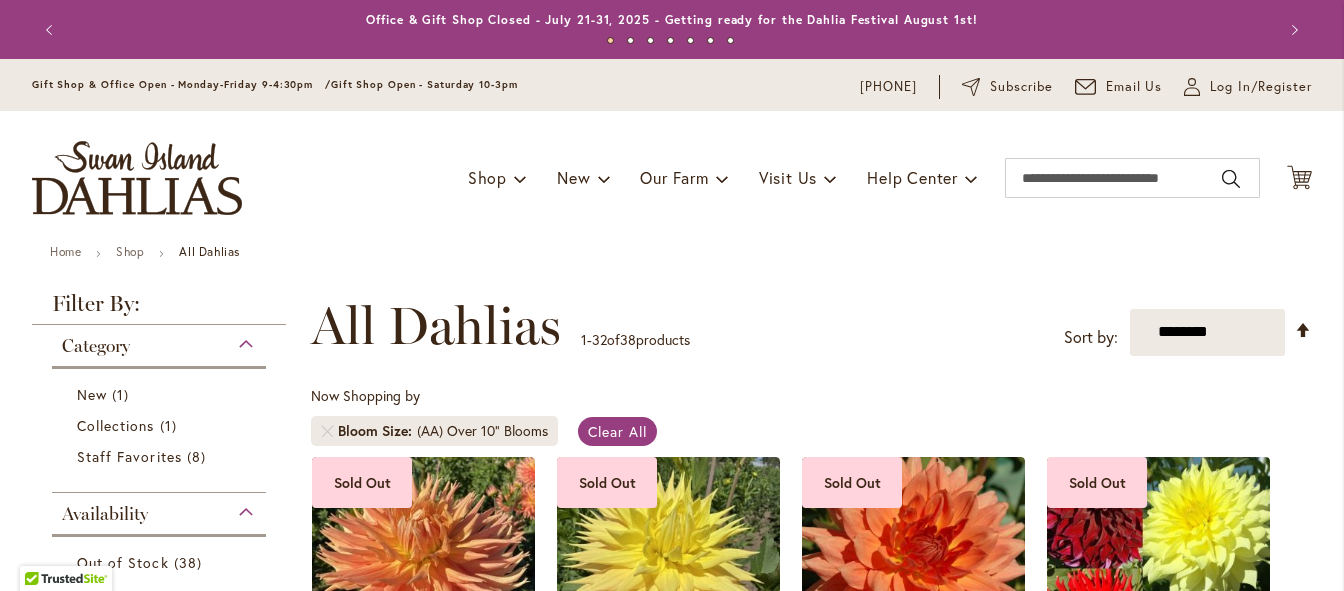 scroll, scrollTop: 0, scrollLeft: 0, axis: both 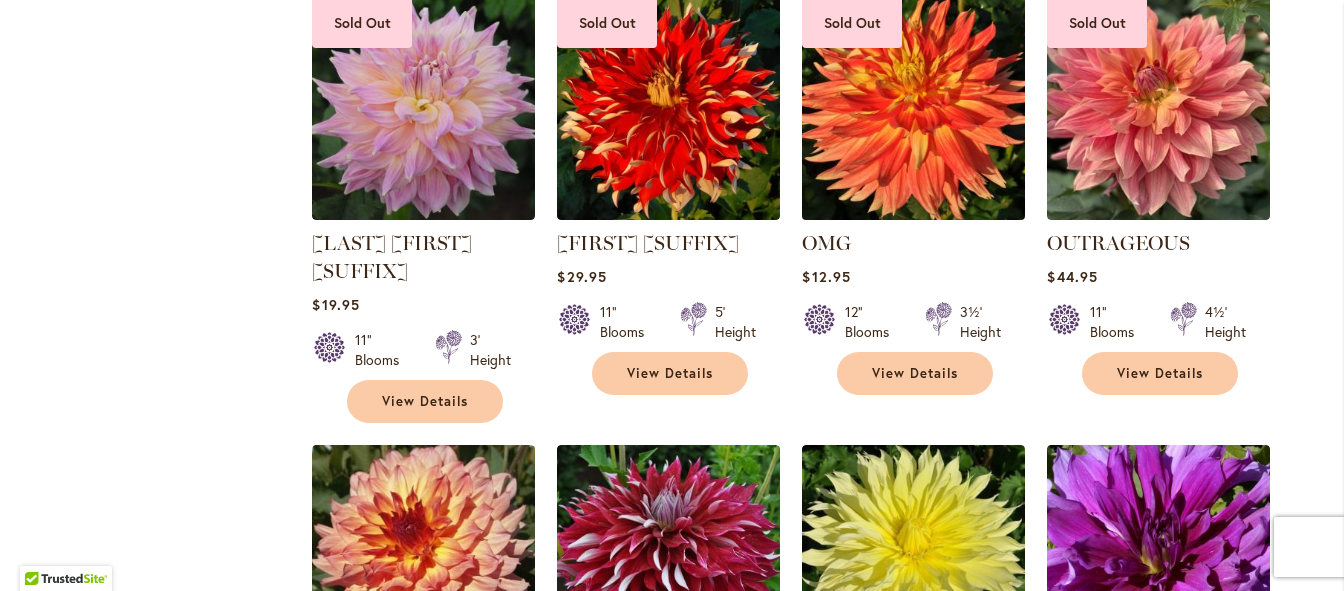 click at bounding box center (914, 108) 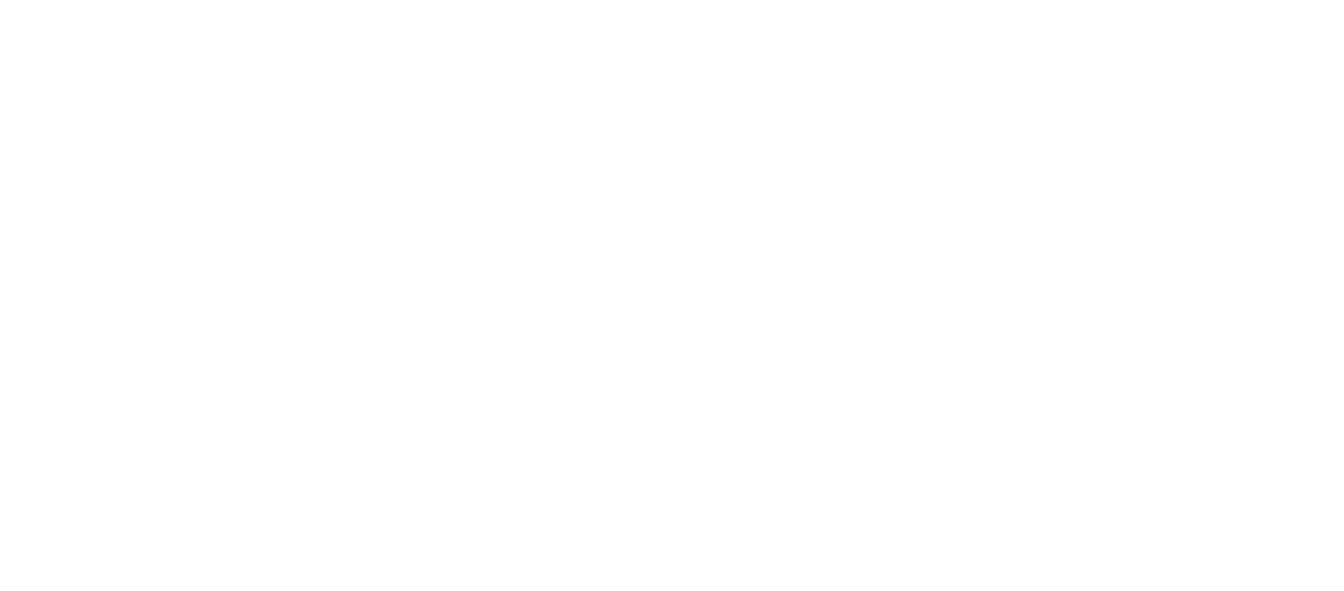 scroll, scrollTop: 0, scrollLeft: 0, axis: both 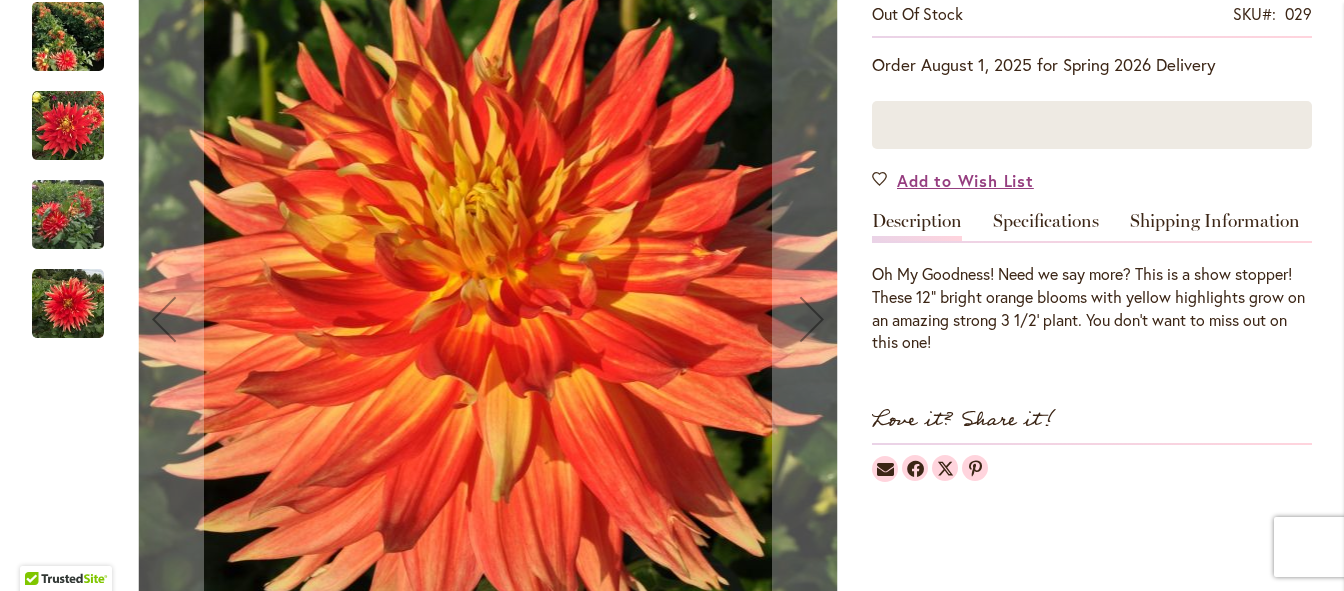 click at bounding box center [68, 304] 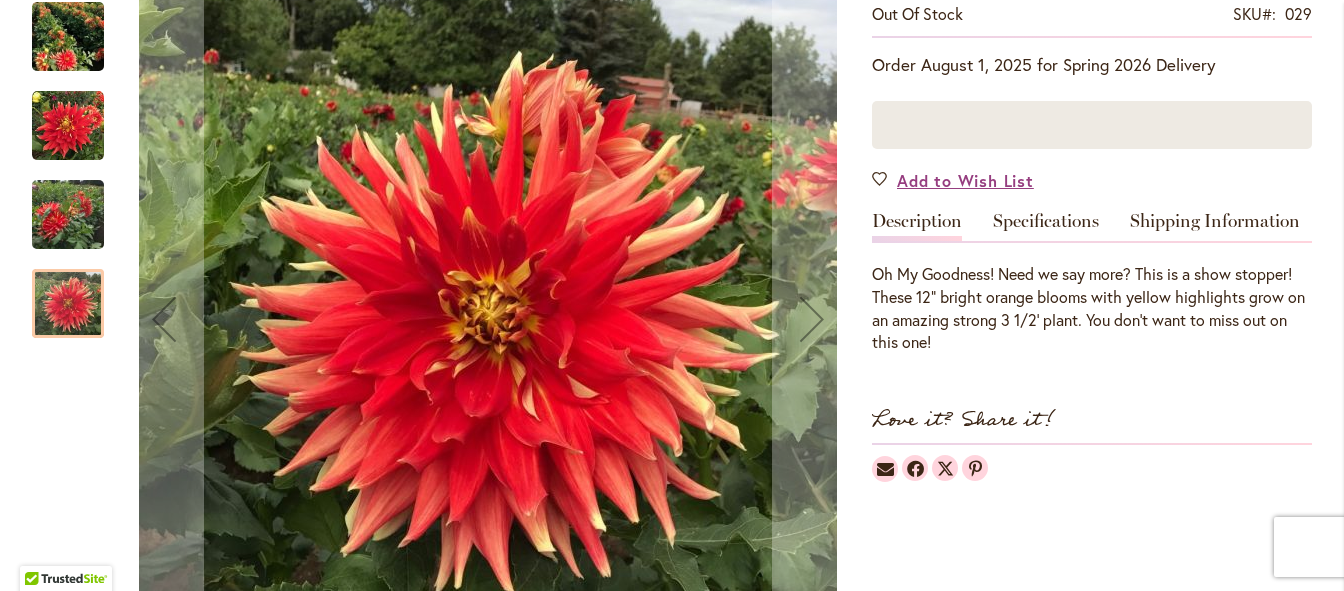 click at bounding box center (68, 215) 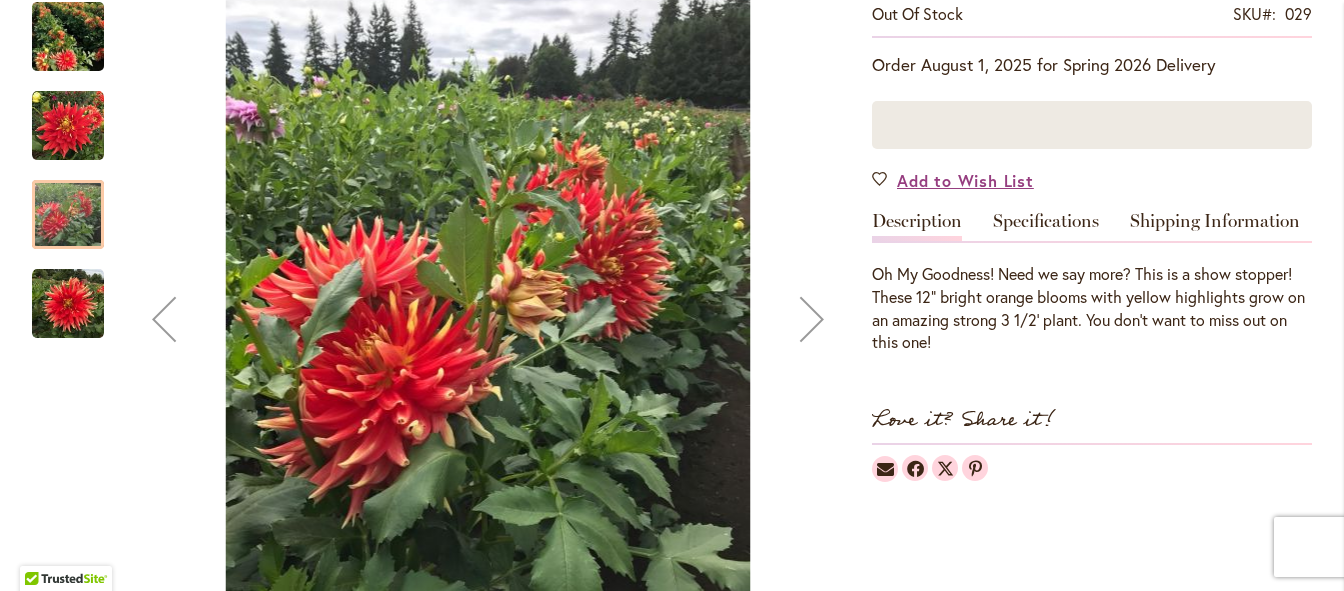 click at bounding box center (68, 126) 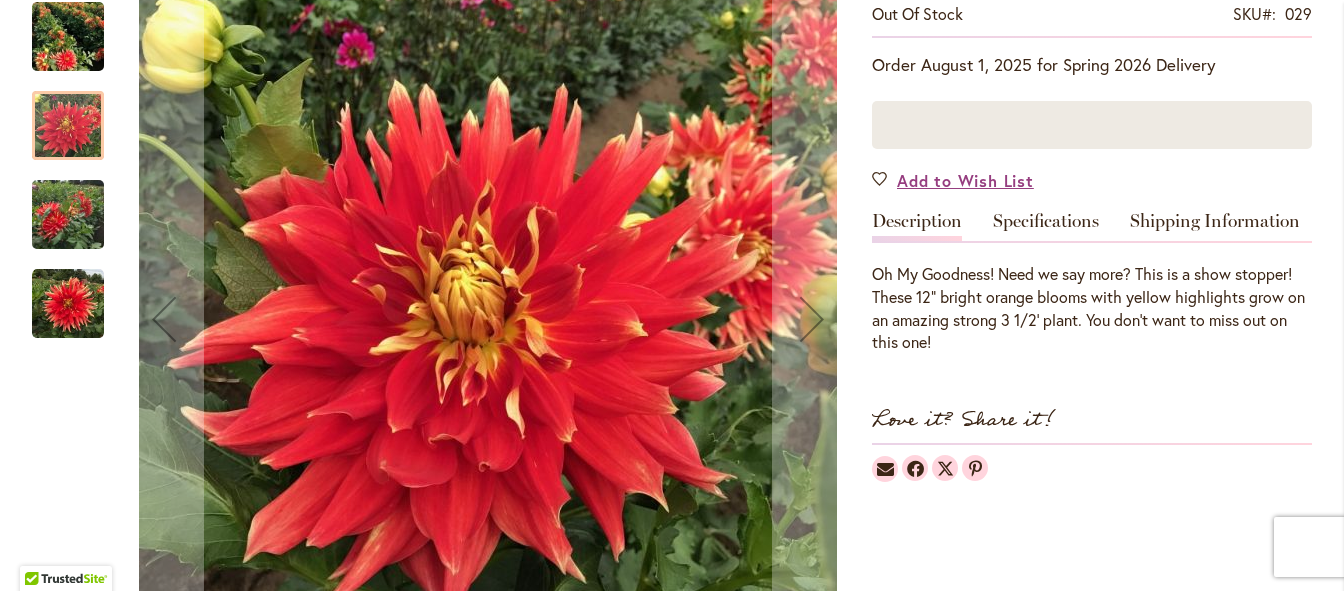 click at bounding box center [68, 36] 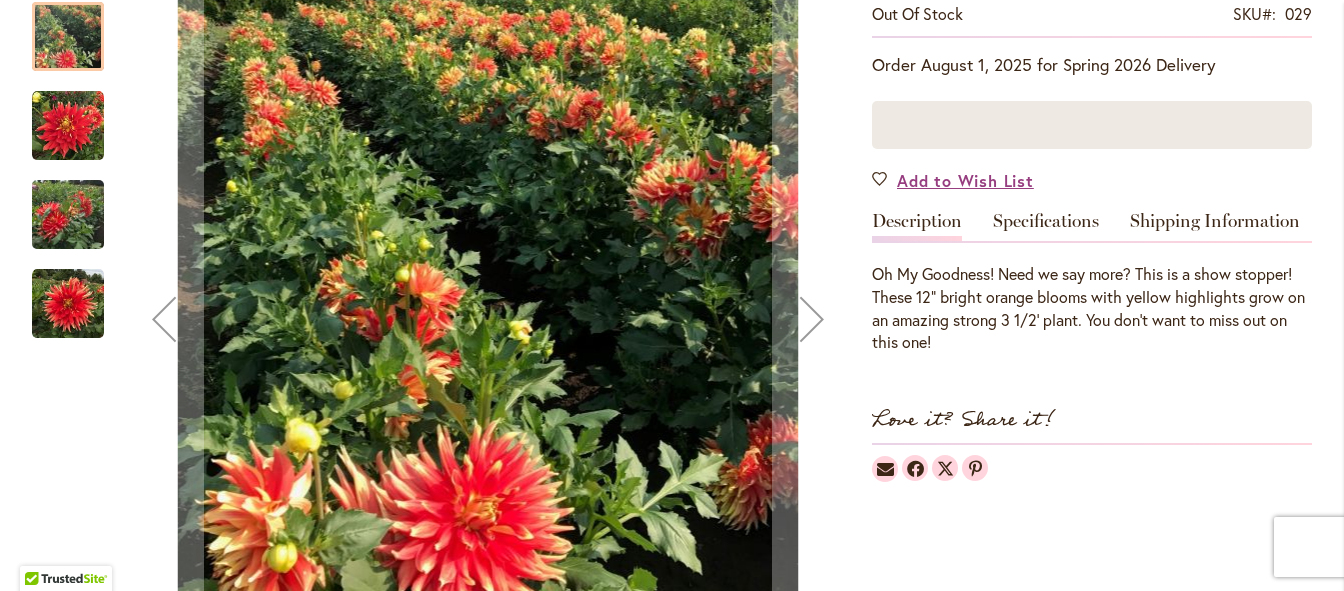 click at bounding box center [68, 126] 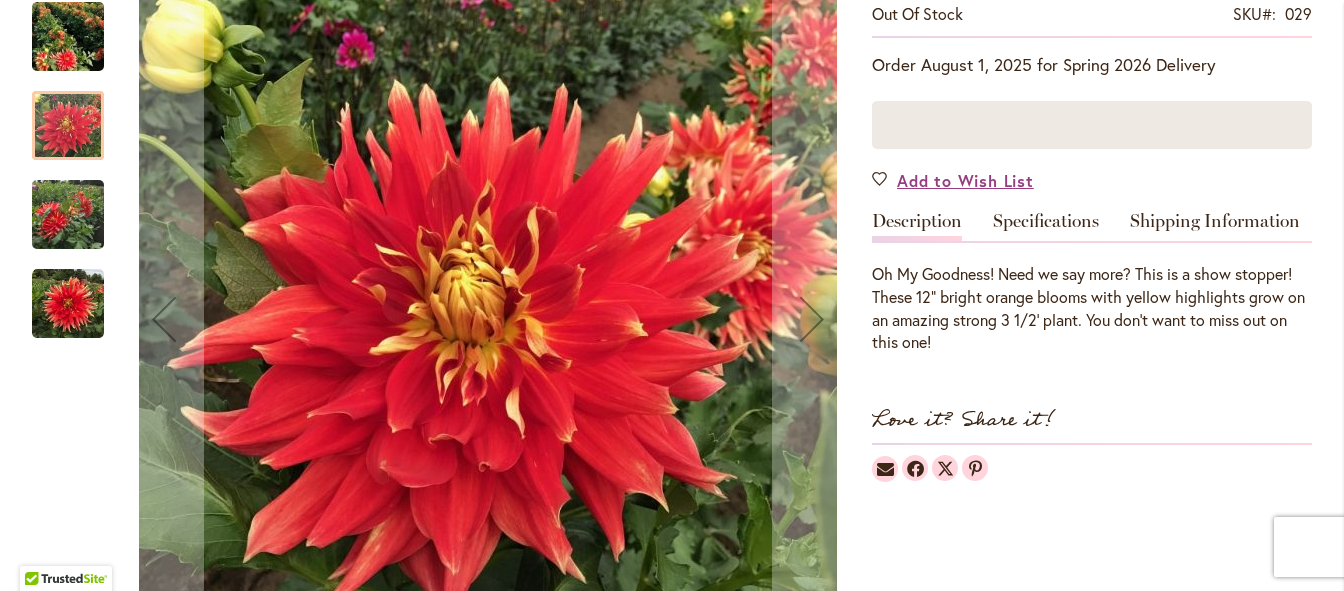 click at bounding box center (68, 215) 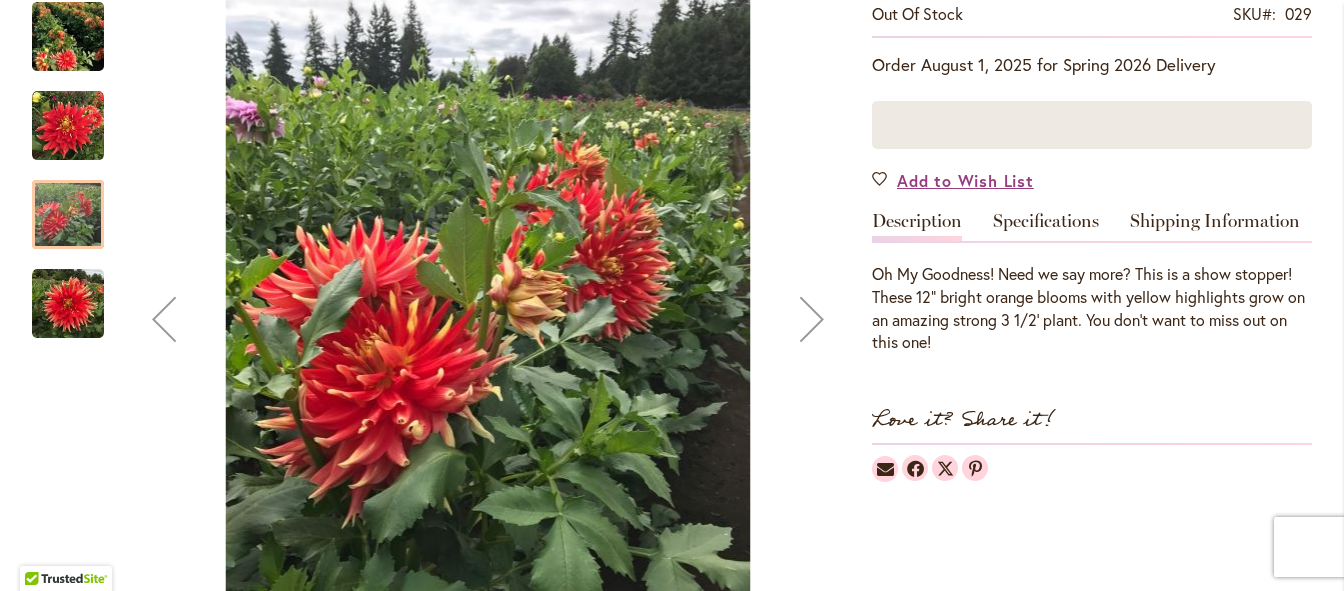 click at bounding box center [68, 304] 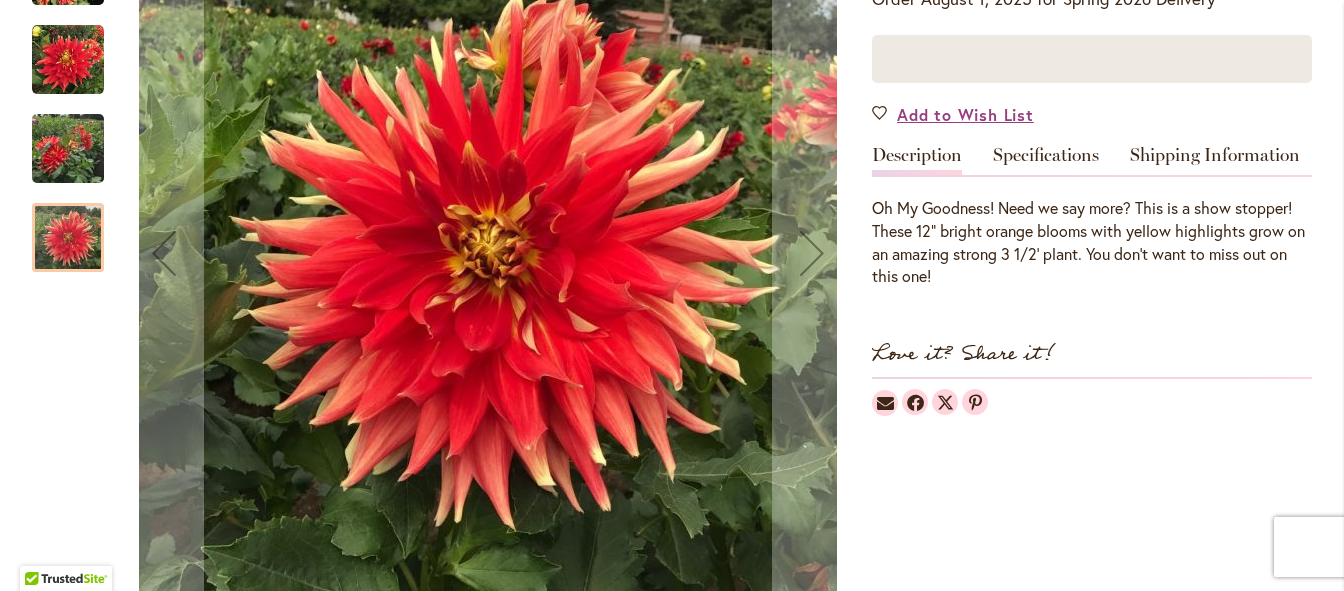 scroll, scrollTop: 500, scrollLeft: 0, axis: vertical 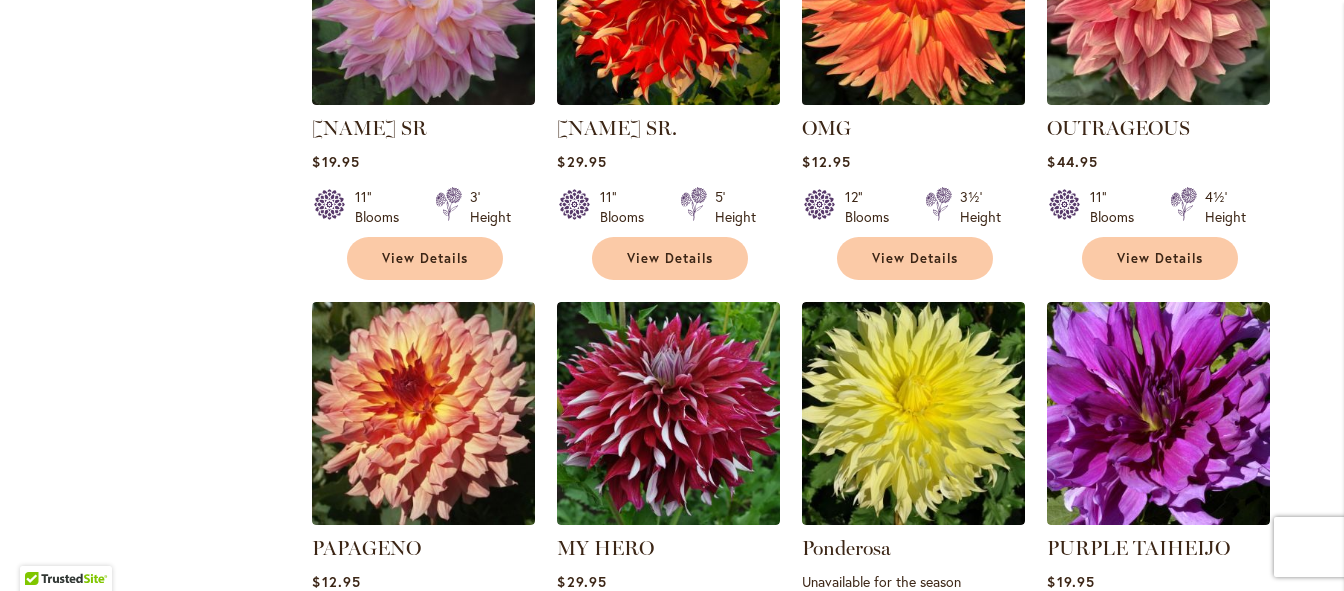 click at bounding box center (914, -7) 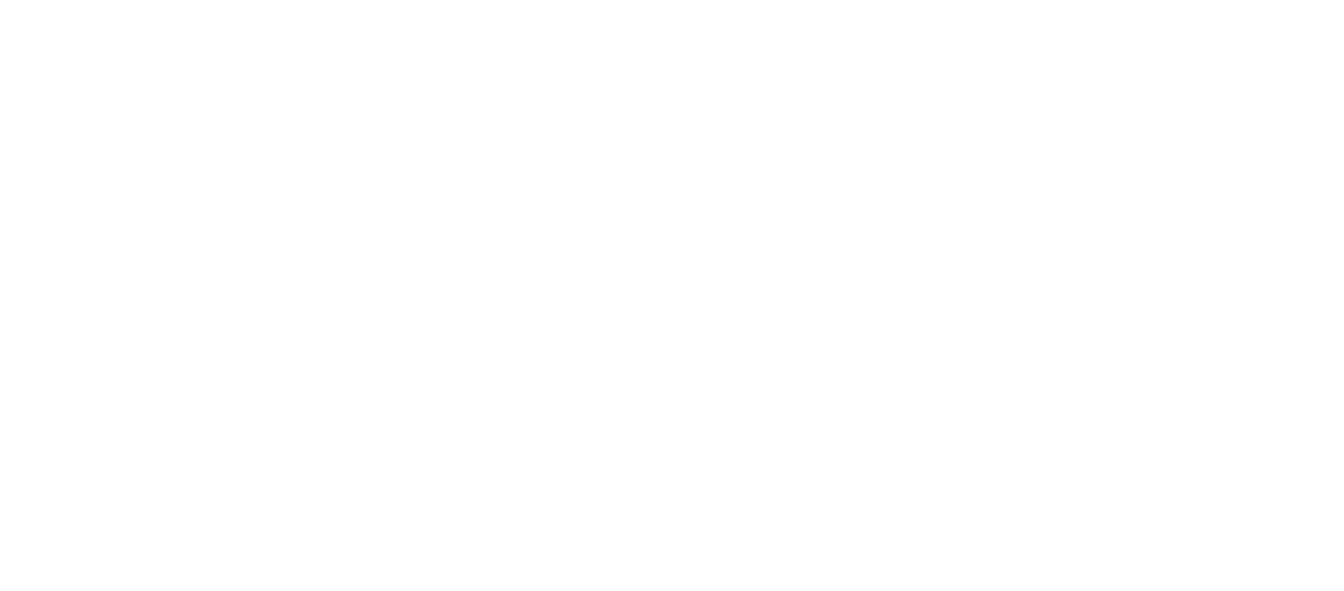 scroll, scrollTop: 0, scrollLeft: 0, axis: both 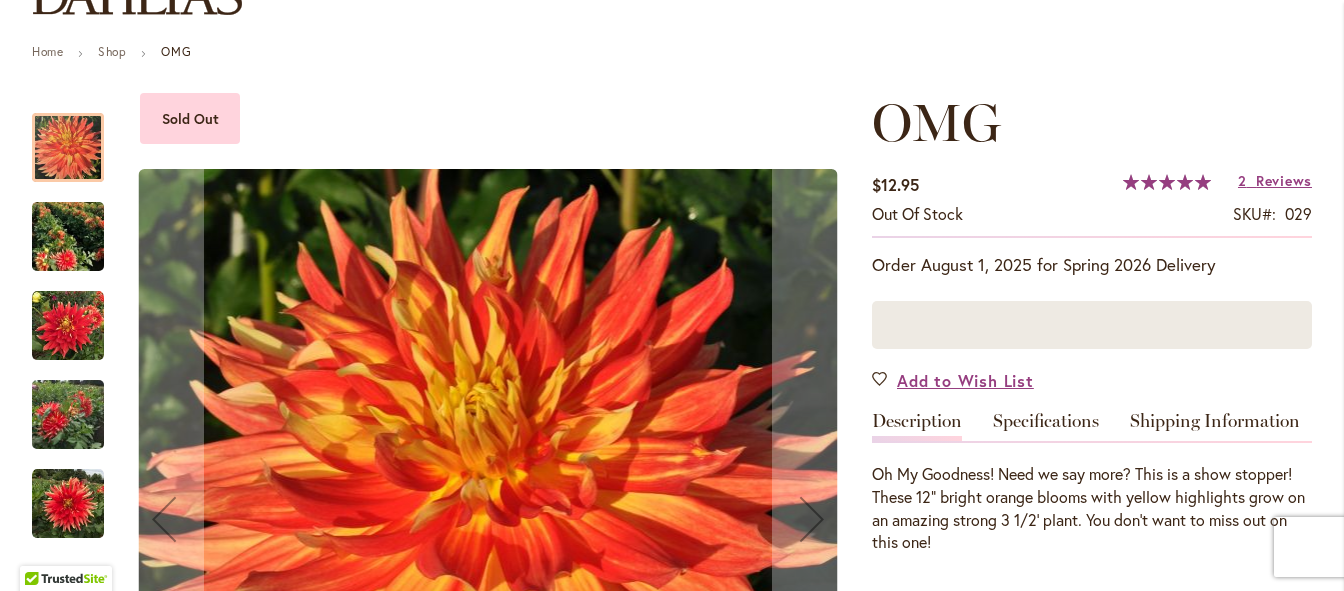click at bounding box center [68, 326] 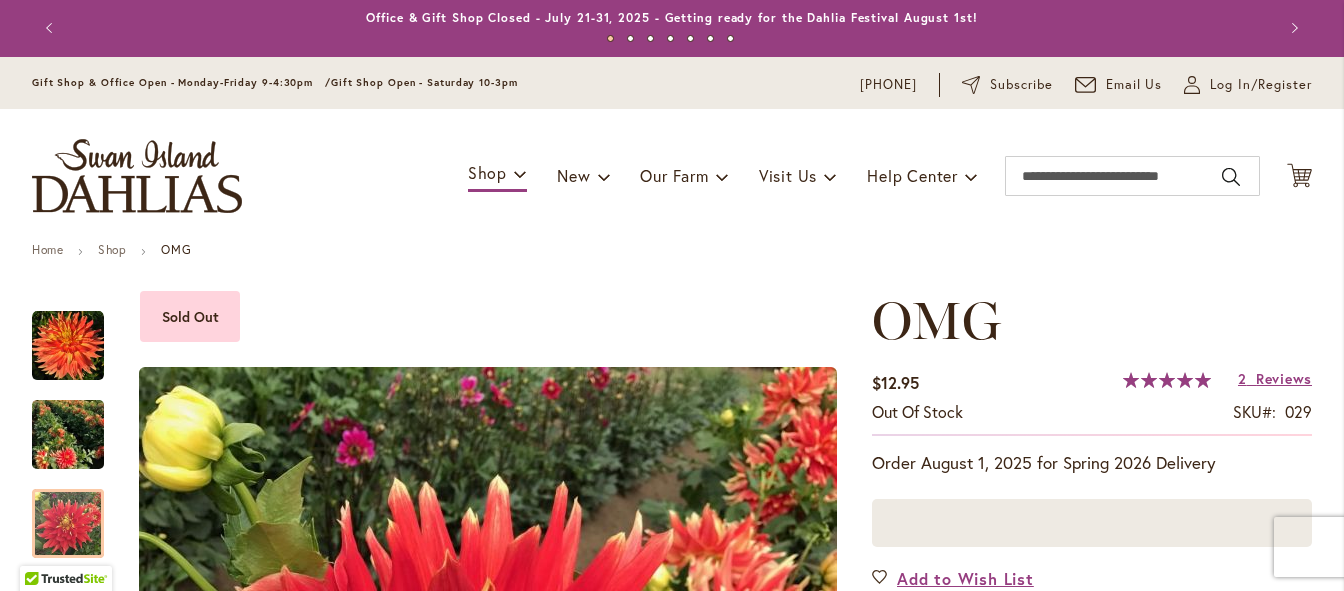 scroll, scrollTop: 0, scrollLeft: 0, axis: both 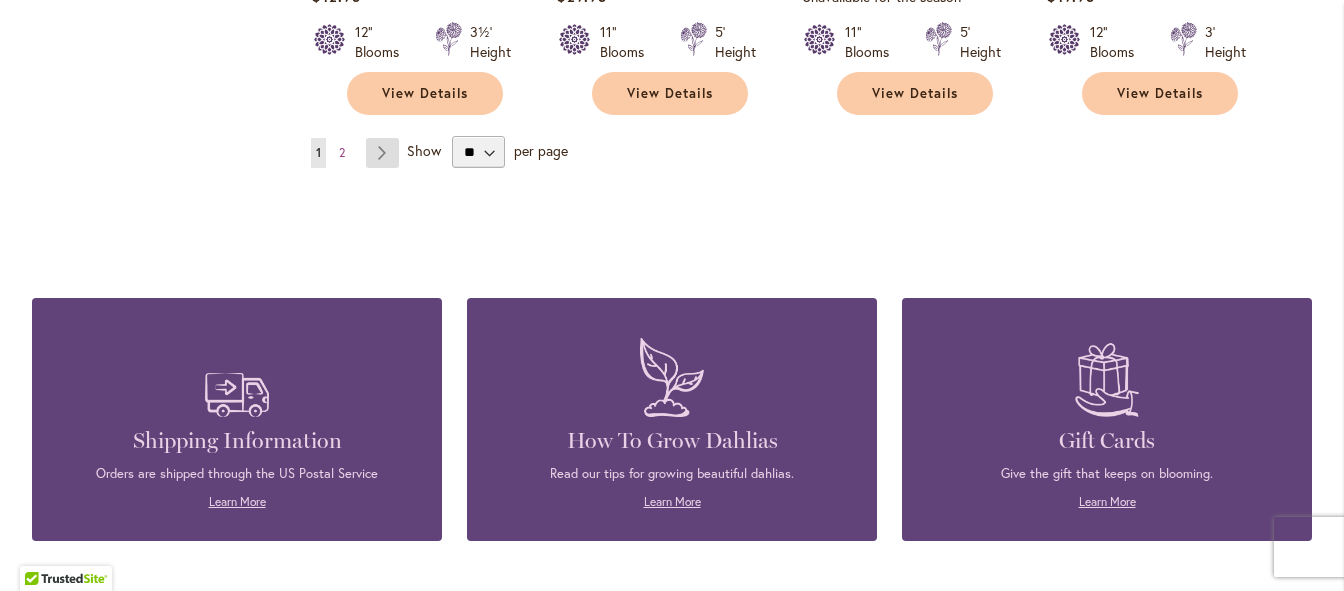 click on "Page
Next" at bounding box center [382, 153] 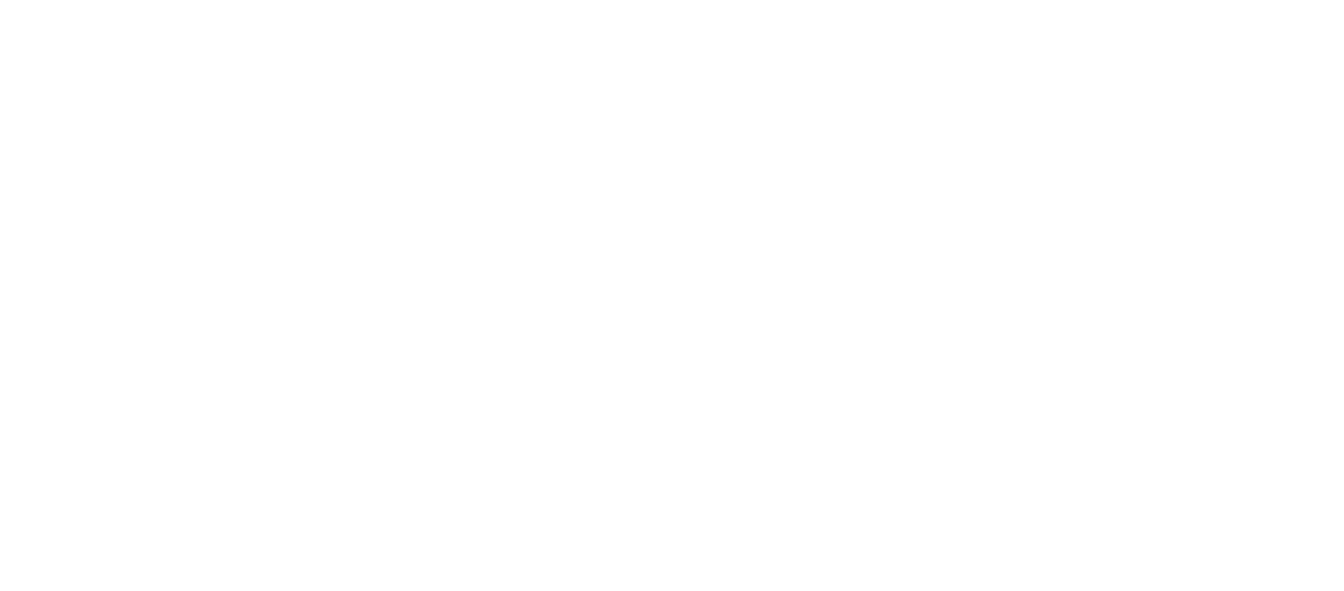 scroll, scrollTop: 0, scrollLeft: 0, axis: both 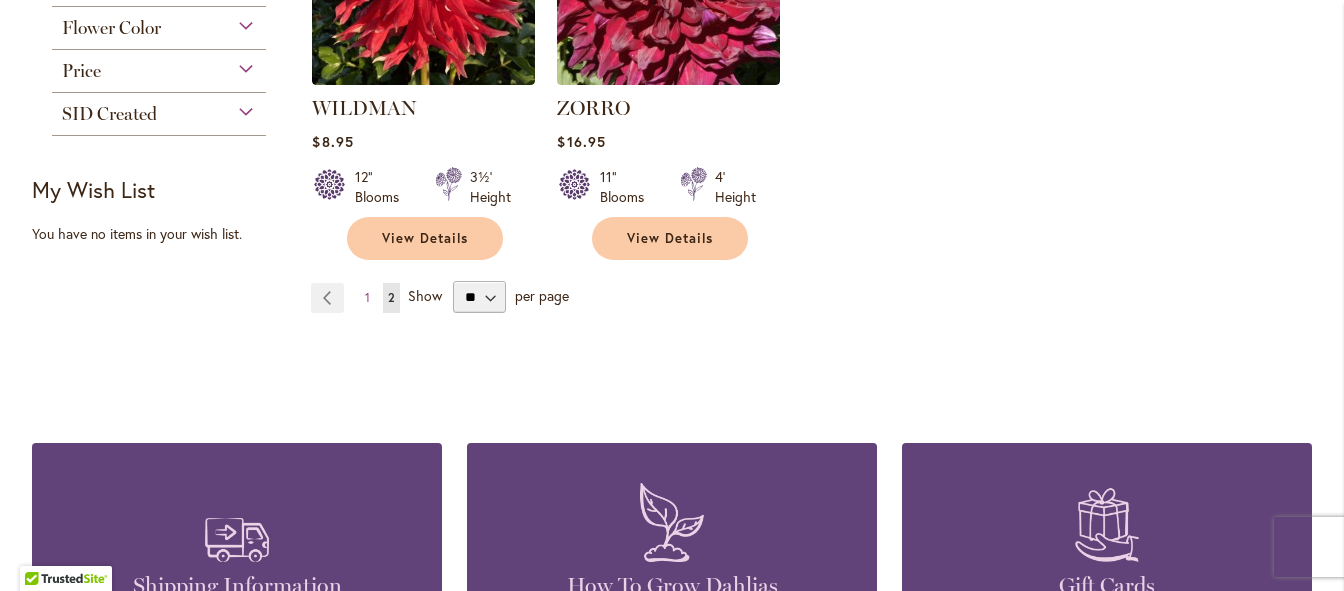 click on "2" at bounding box center [391, 297] 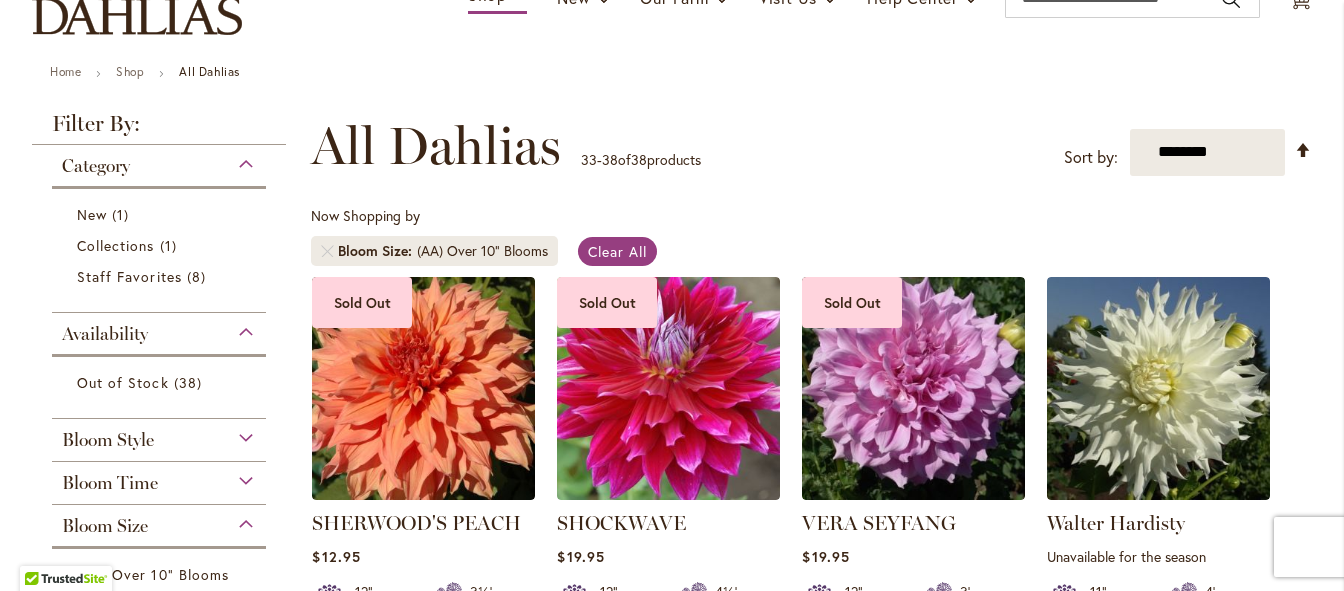 scroll, scrollTop: 215, scrollLeft: 0, axis: vertical 